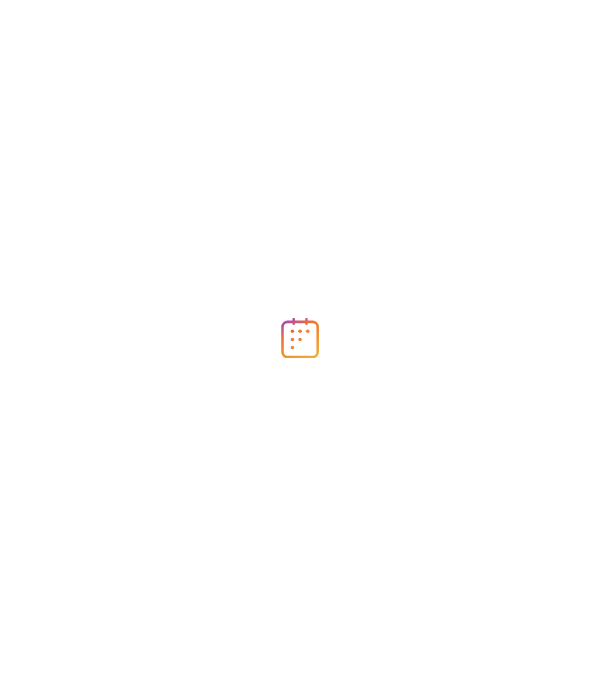 scroll, scrollTop: 0, scrollLeft: 0, axis: both 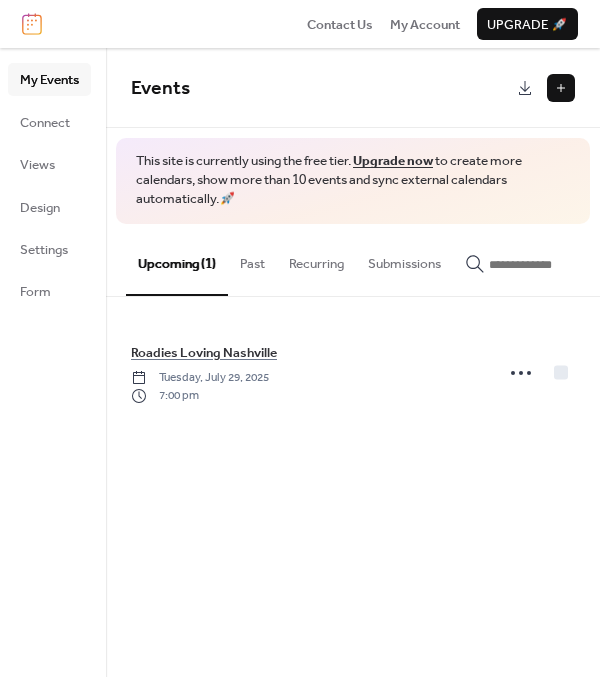 click at bounding box center (561, 88) 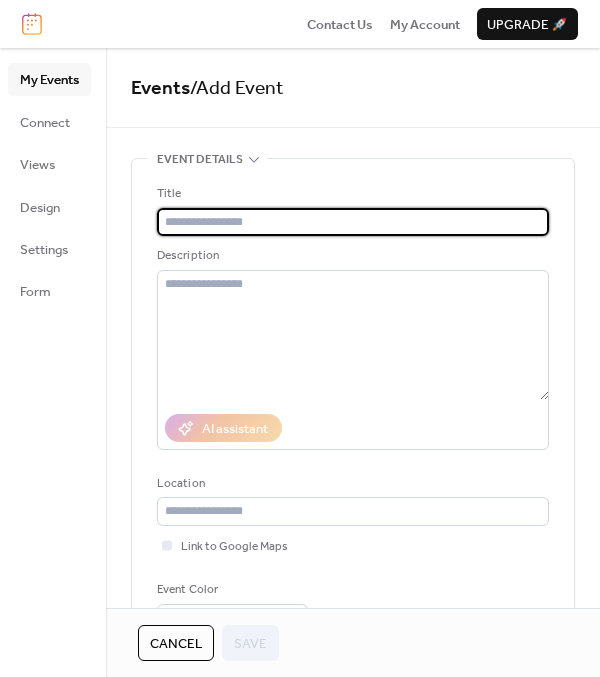 click at bounding box center (353, 222) 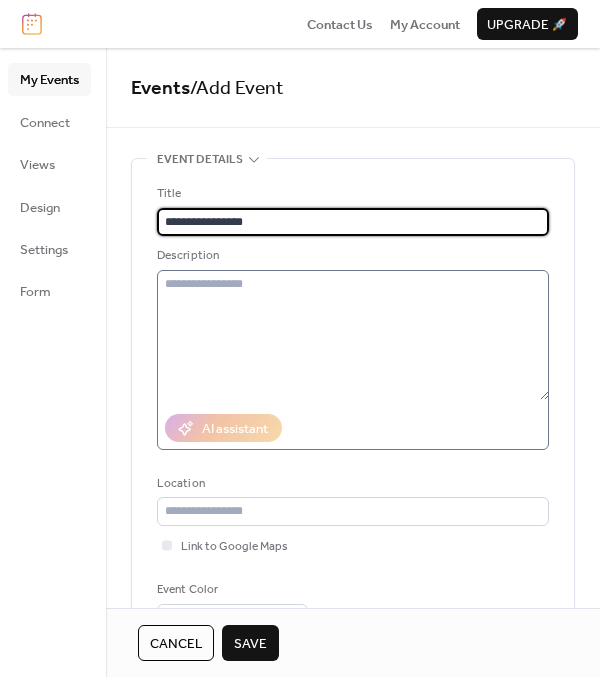 type on "**********" 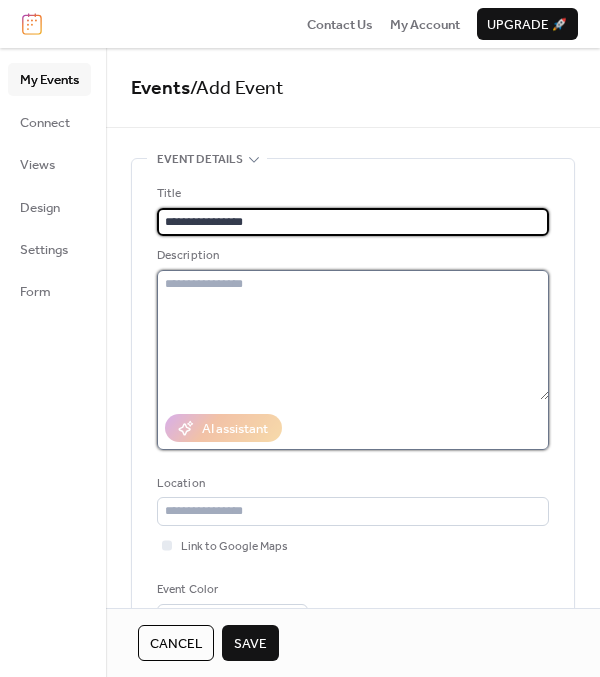 click at bounding box center [353, 335] 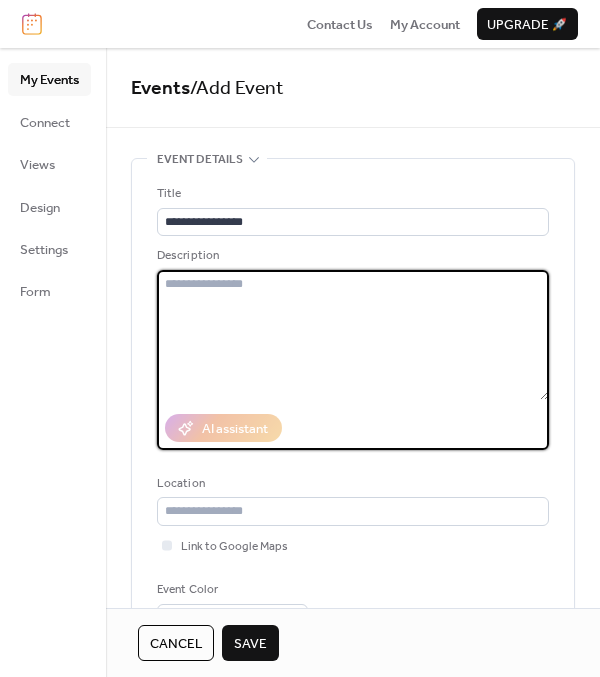 click at bounding box center (353, 335) 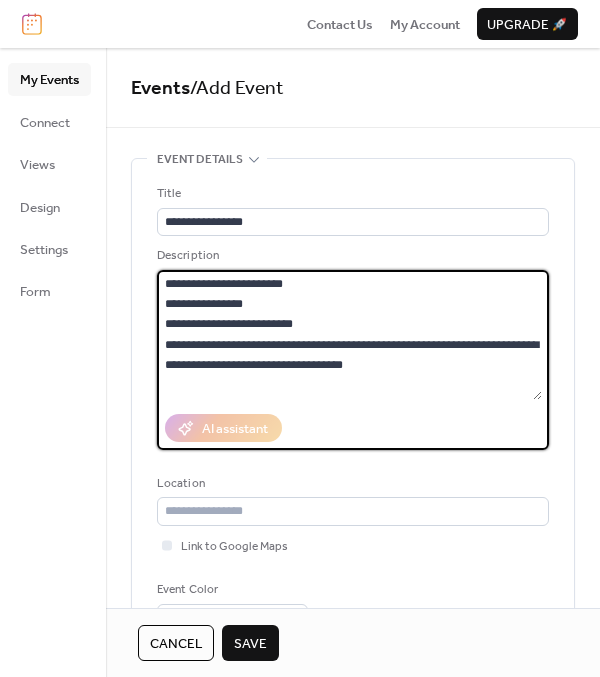 scroll, scrollTop: 119, scrollLeft: 0, axis: vertical 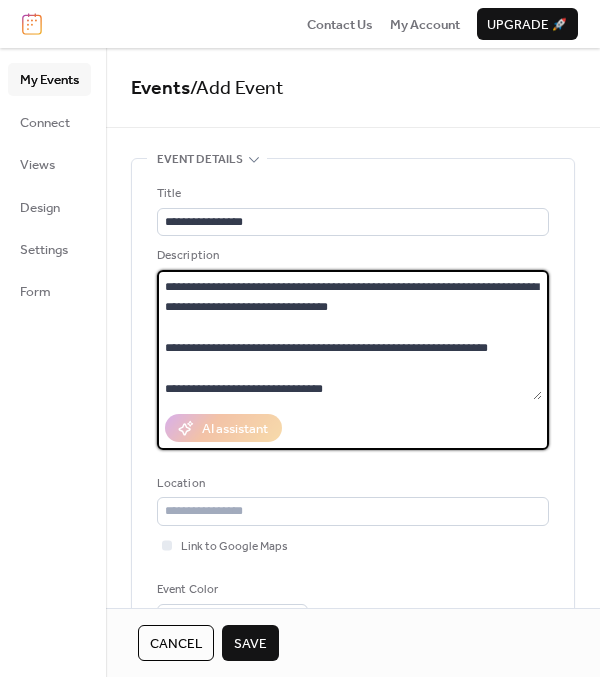 click on "**********" at bounding box center (349, 335) 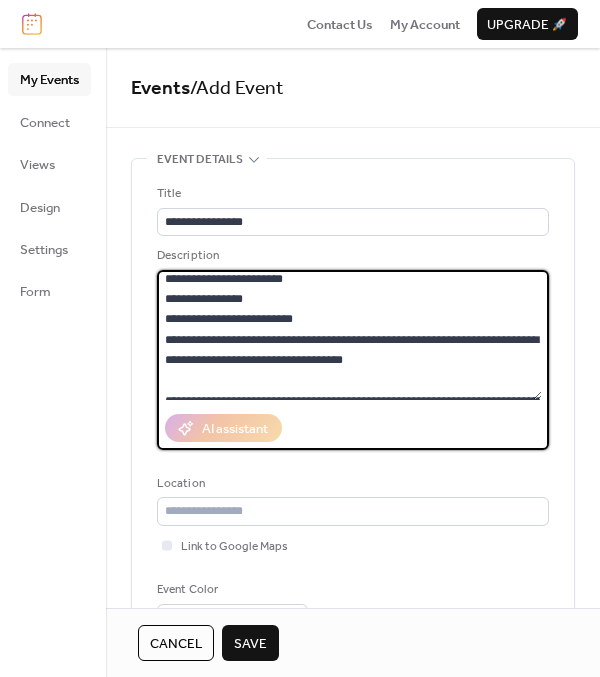 scroll, scrollTop: 0, scrollLeft: 0, axis: both 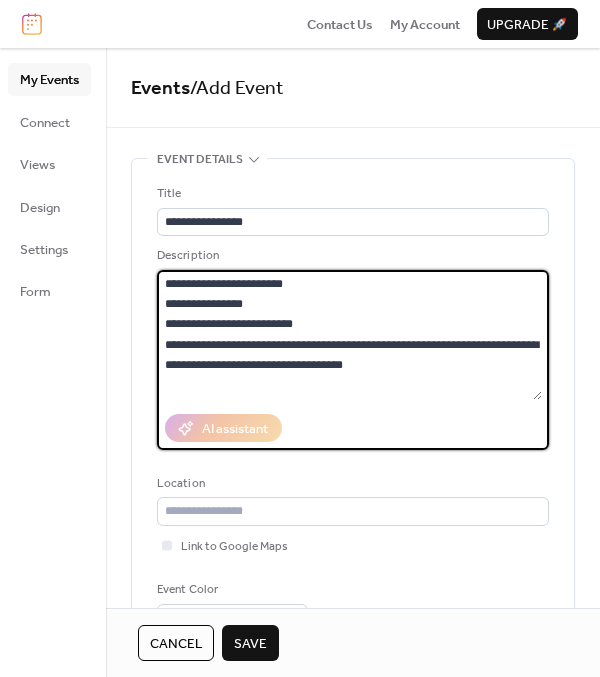 drag, startPoint x: 286, startPoint y: 306, endPoint x: 118, endPoint y: 305, distance: 168.00298 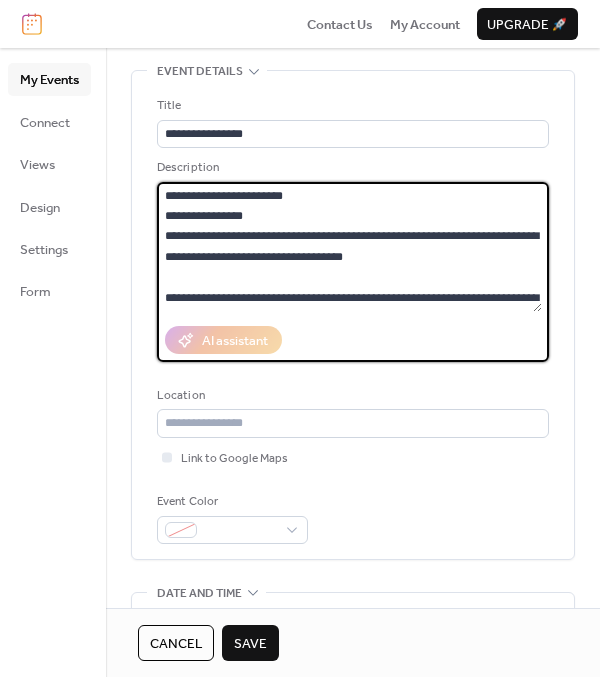 scroll, scrollTop: 194, scrollLeft: 0, axis: vertical 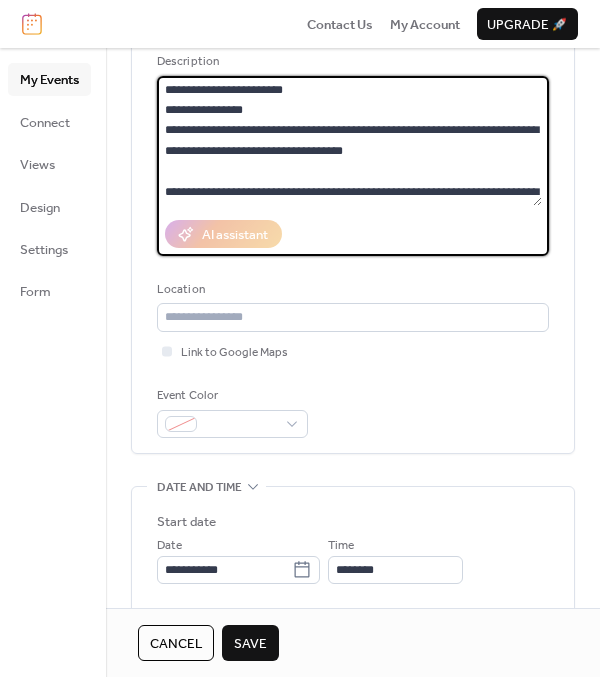 click on "**********" at bounding box center [349, 141] 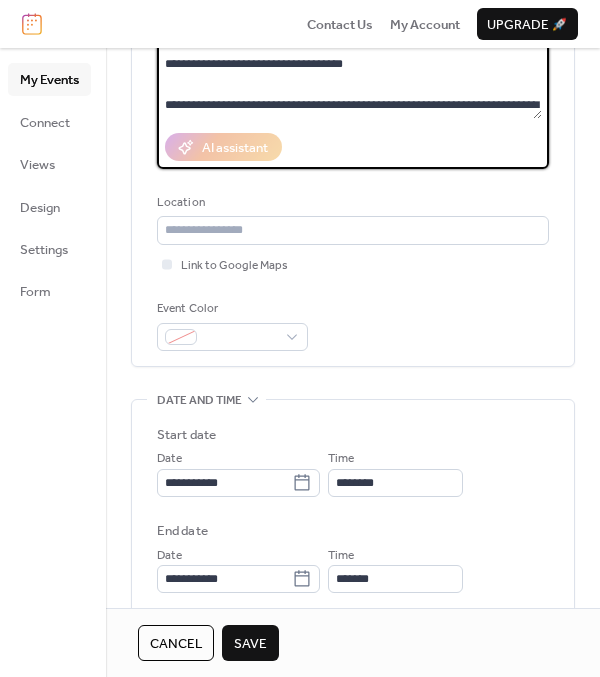 scroll, scrollTop: 306, scrollLeft: 0, axis: vertical 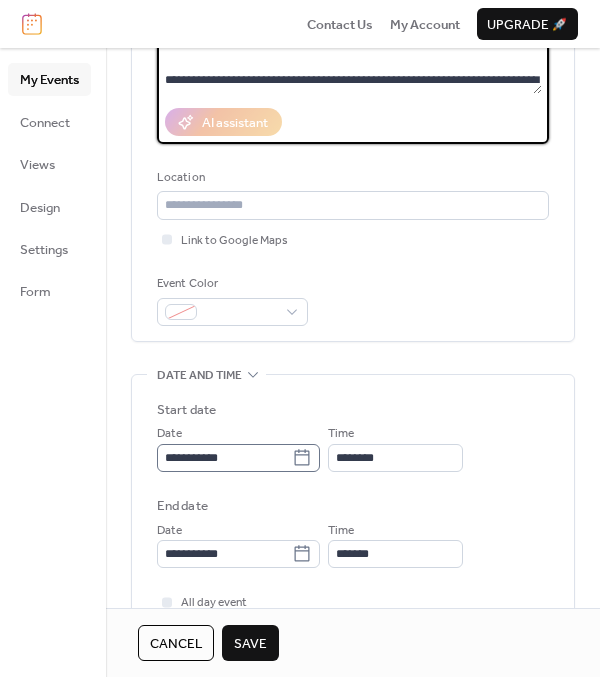 click 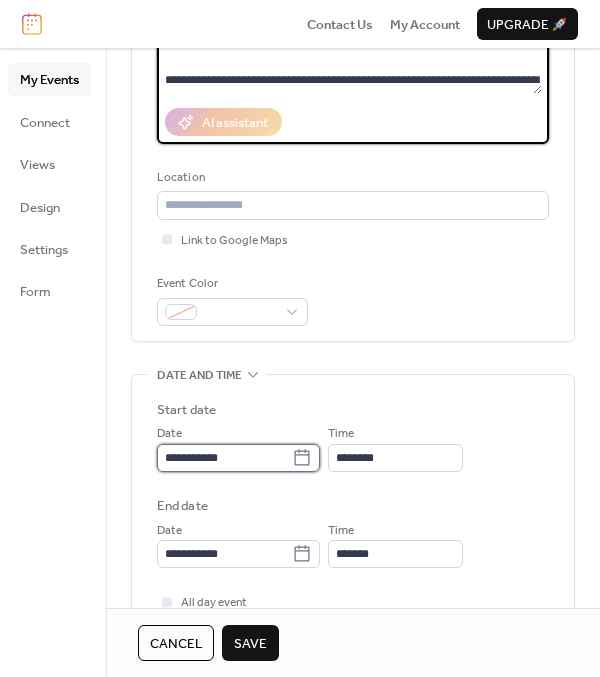 click on "**********" at bounding box center [224, 458] 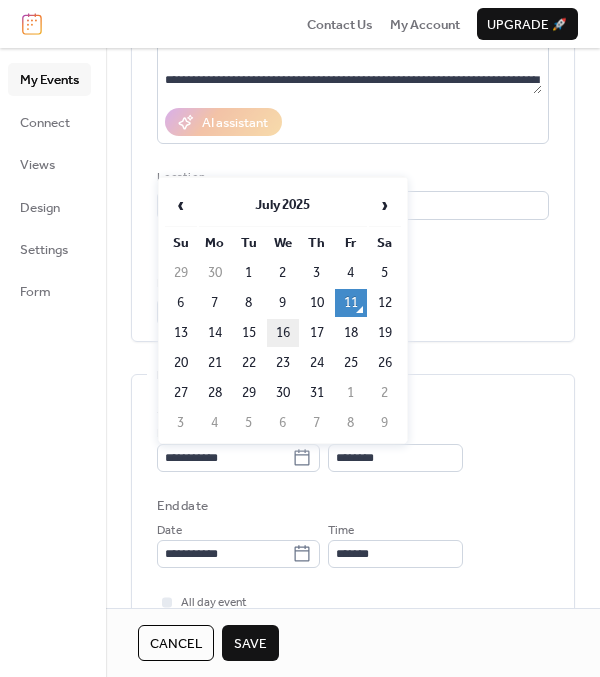 click on "16" at bounding box center [283, 333] 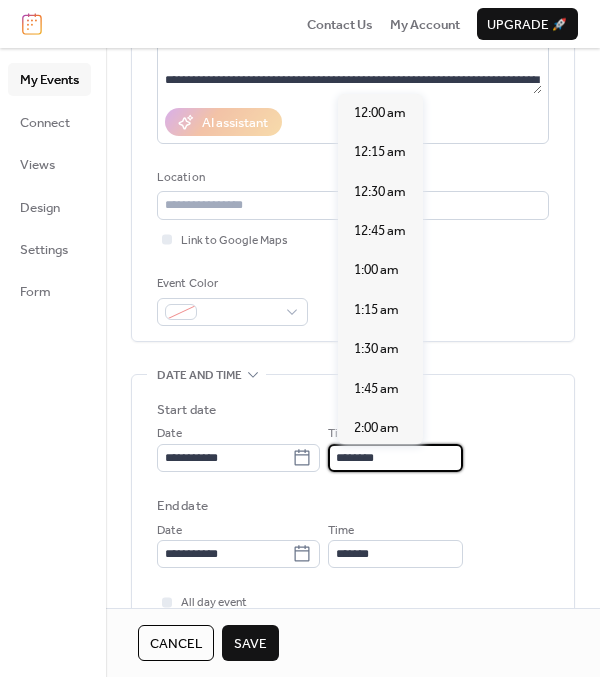 click on "********" at bounding box center [395, 458] 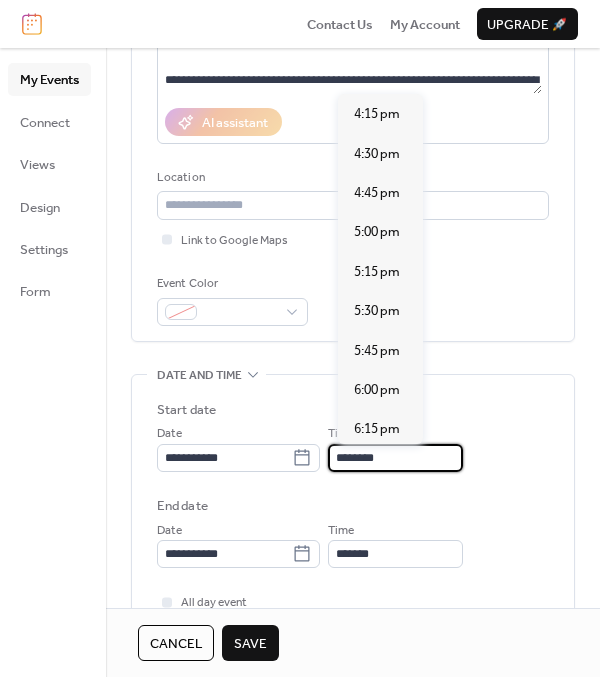 scroll, scrollTop: 2724, scrollLeft: 0, axis: vertical 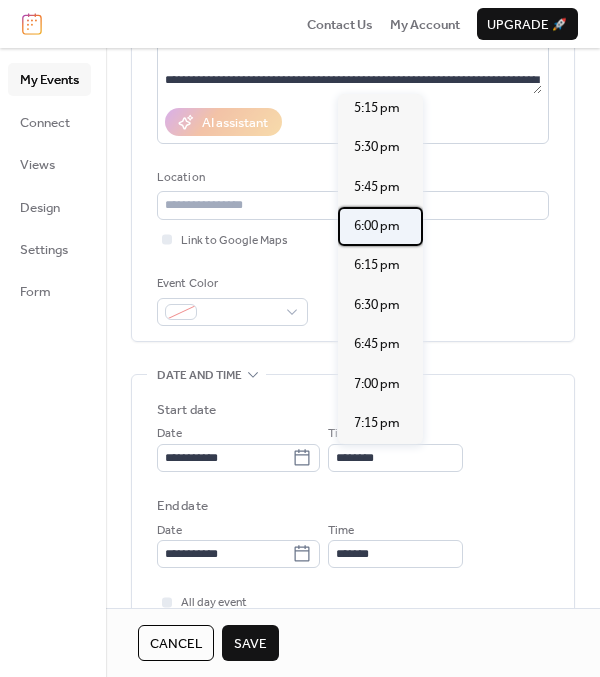 click on "6:00 pm" at bounding box center [377, 226] 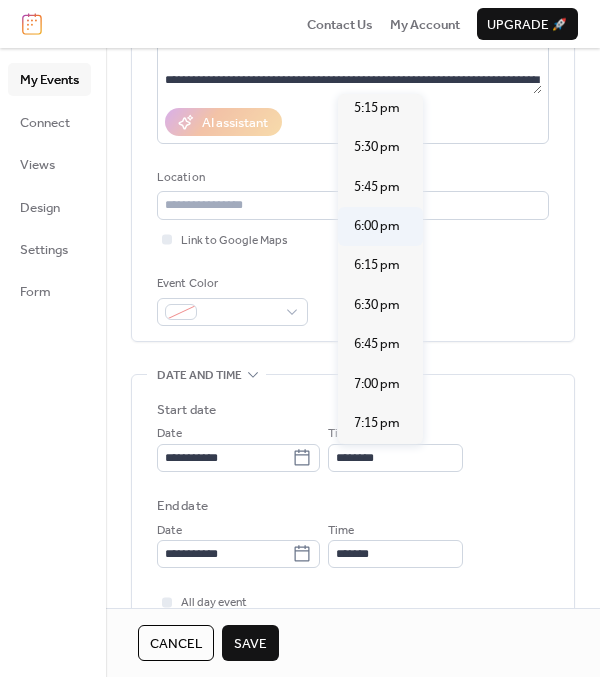 type on "*******" 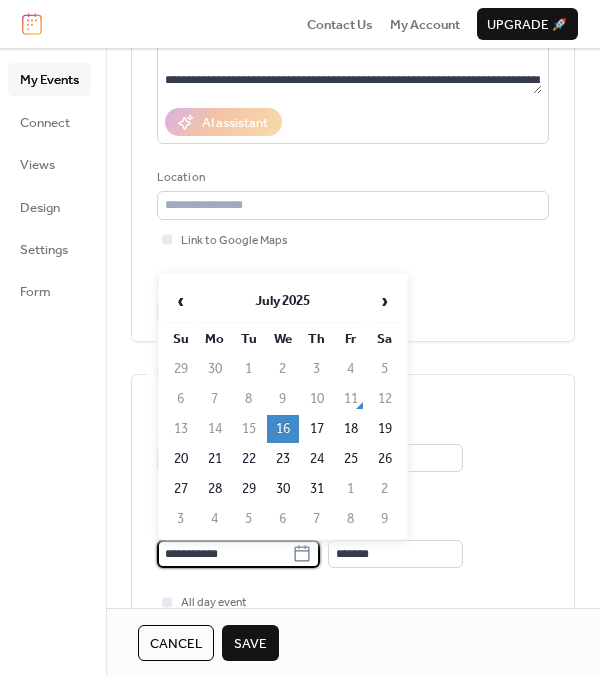 click on "**********" at bounding box center (224, 554) 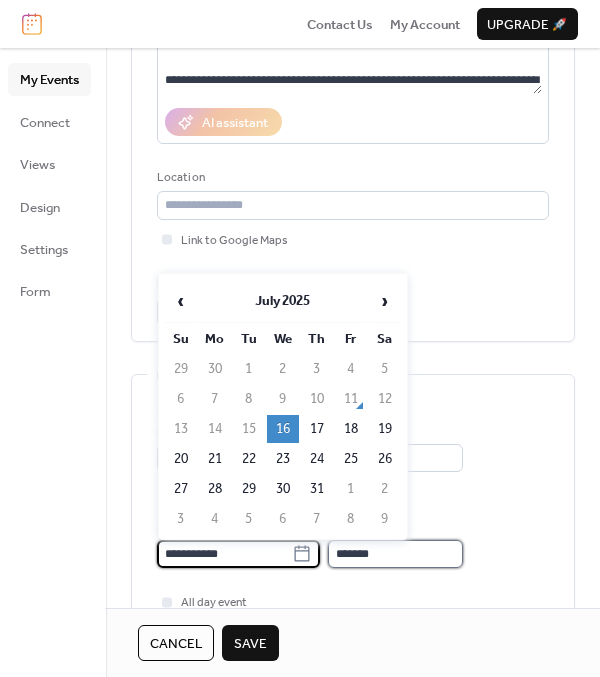 click on "*******" at bounding box center [395, 554] 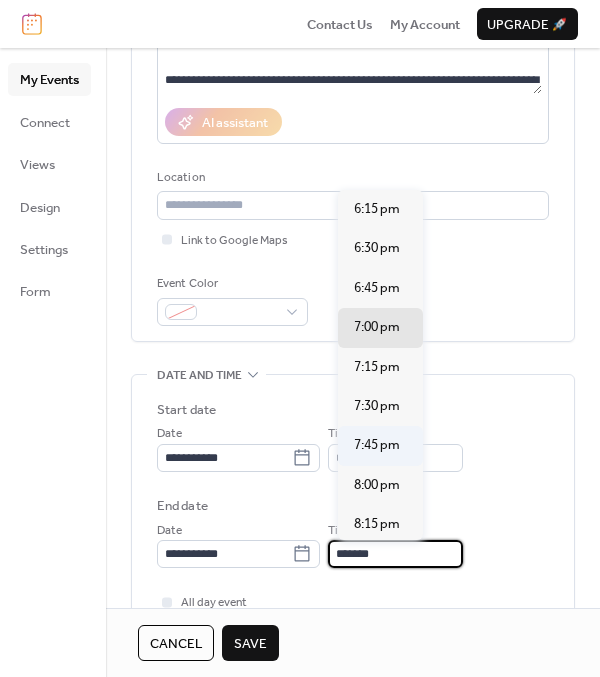 scroll, scrollTop: 18, scrollLeft: 0, axis: vertical 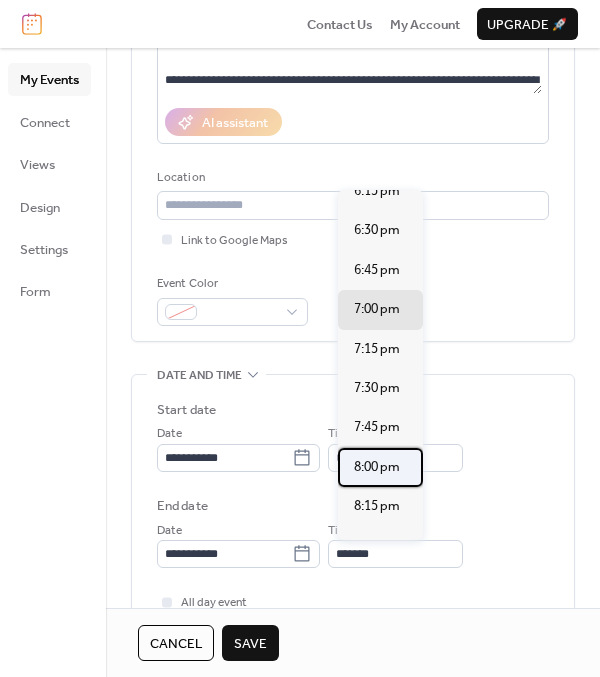 click on "8:00 pm" at bounding box center [377, 467] 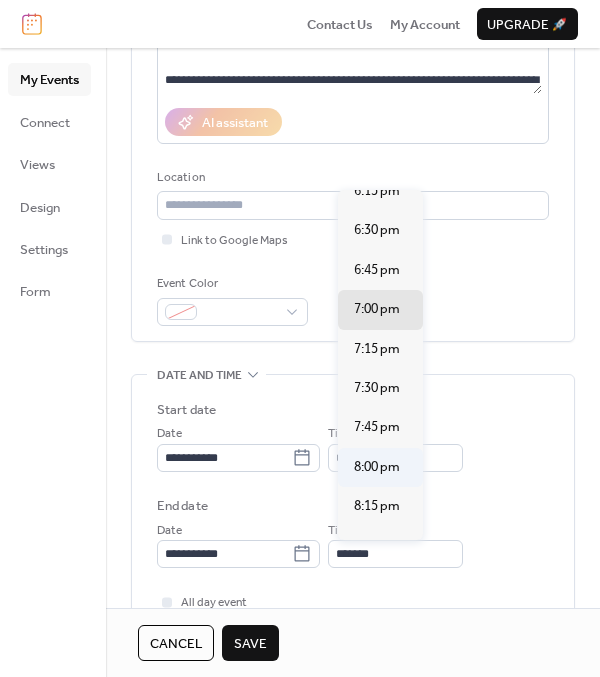 type on "*******" 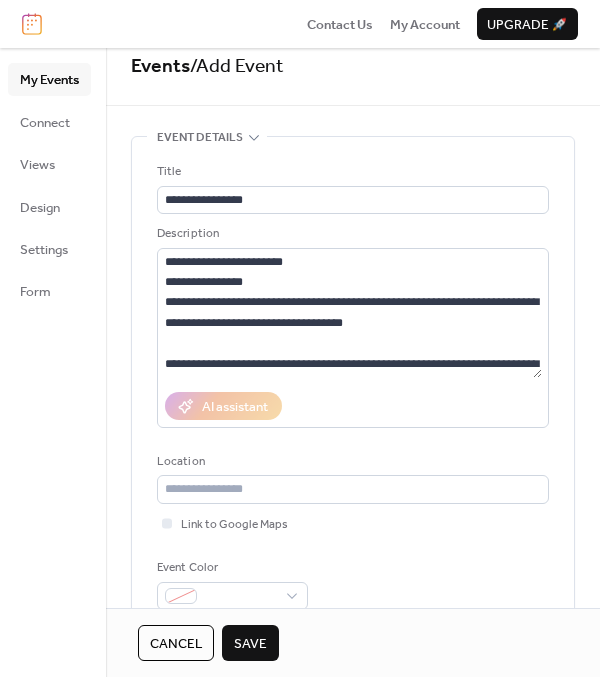 scroll, scrollTop: 0, scrollLeft: 0, axis: both 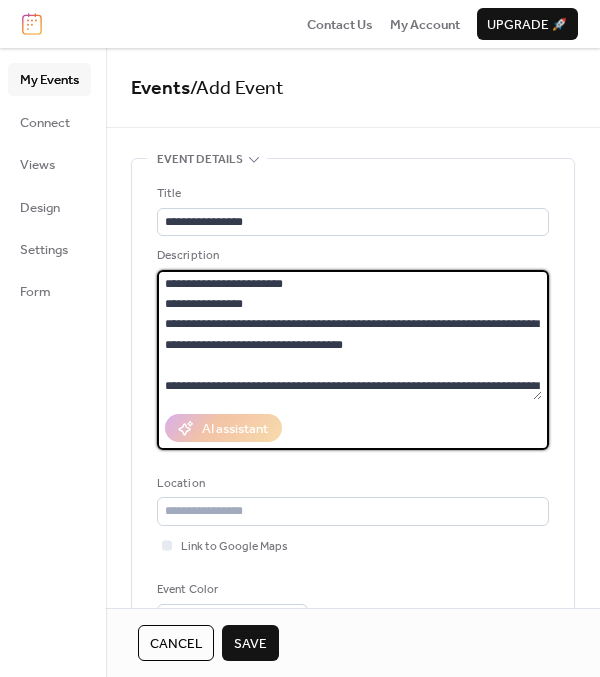 drag, startPoint x: 298, startPoint y: 306, endPoint x: 151, endPoint y: 287, distance: 148.22281 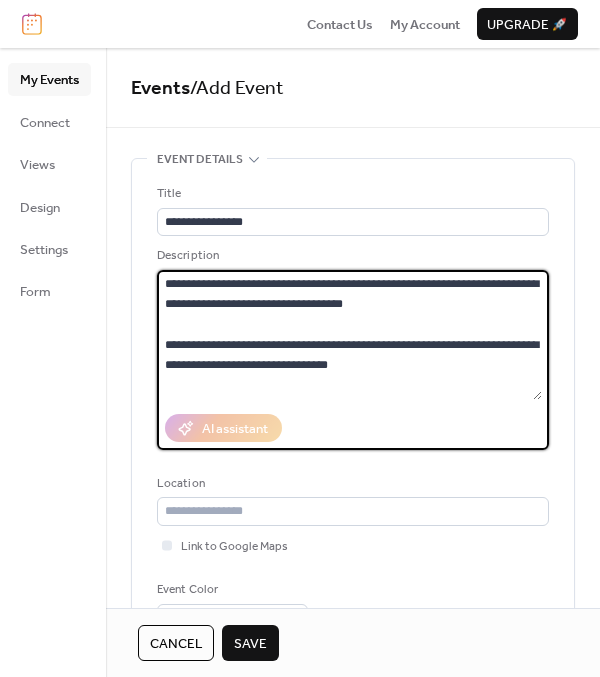 scroll, scrollTop: 61, scrollLeft: 0, axis: vertical 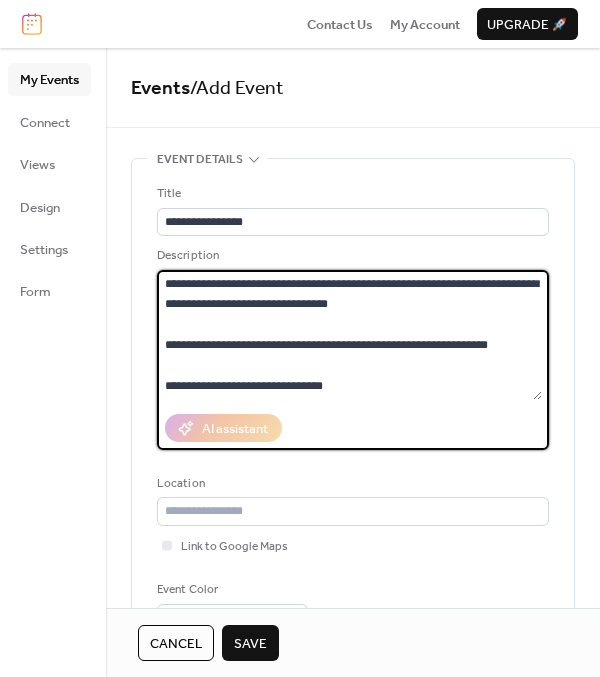 drag, startPoint x: 509, startPoint y: 349, endPoint x: 162, endPoint y: 347, distance: 347.00577 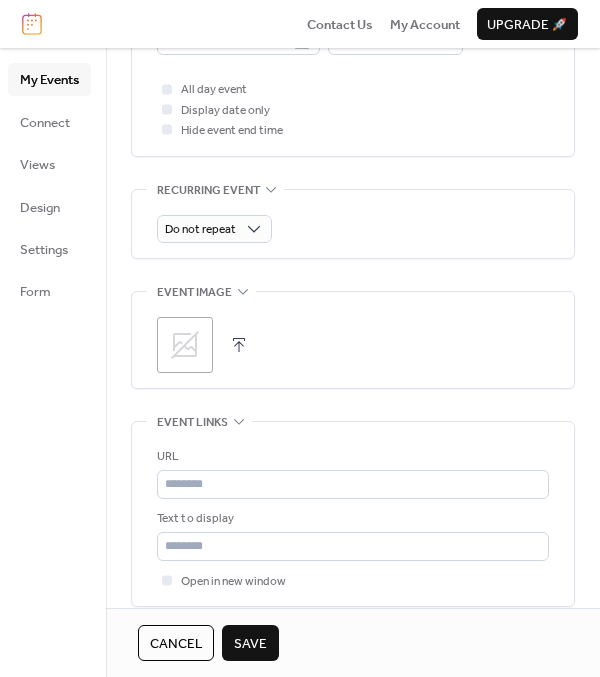 scroll, scrollTop: 879, scrollLeft: 0, axis: vertical 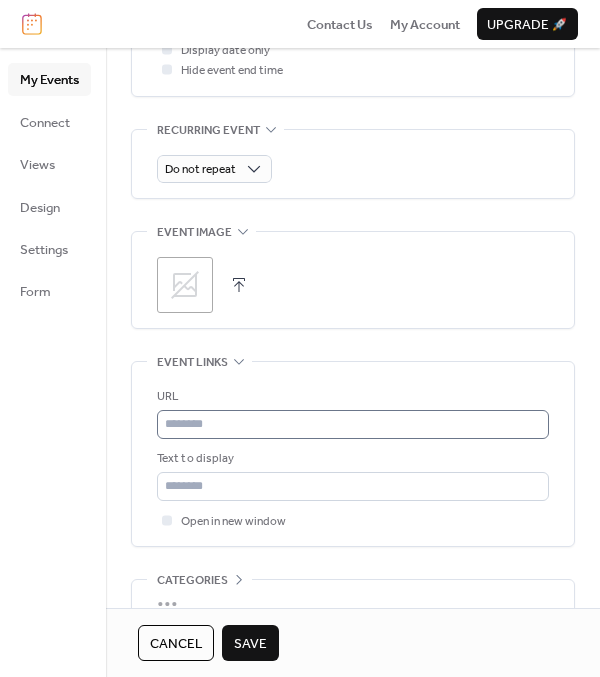 type on "**********" 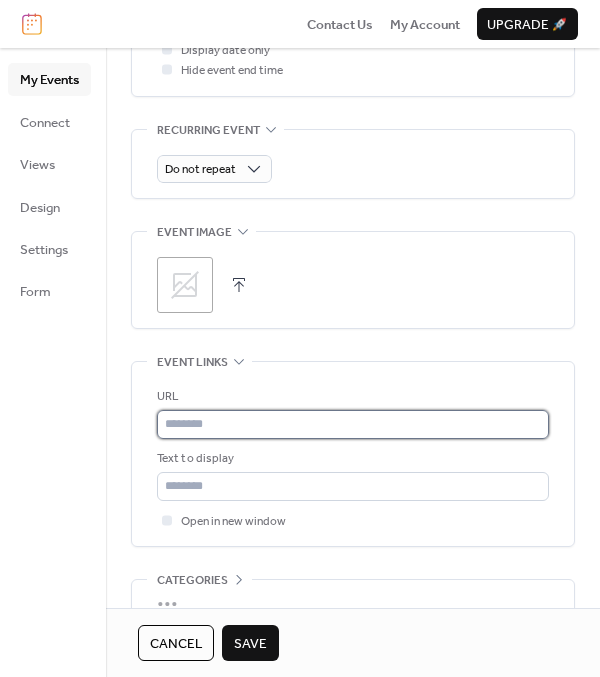 click at bounding box center [353, 424] 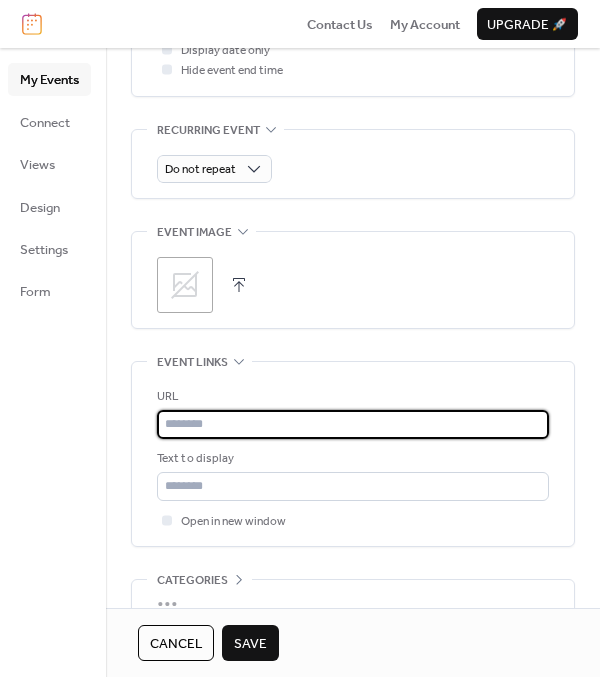 paste on "**********" 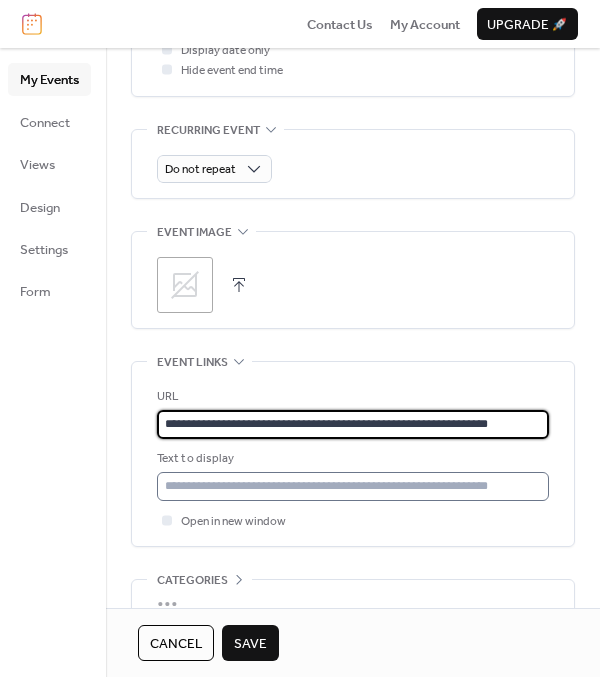 type on "**********" 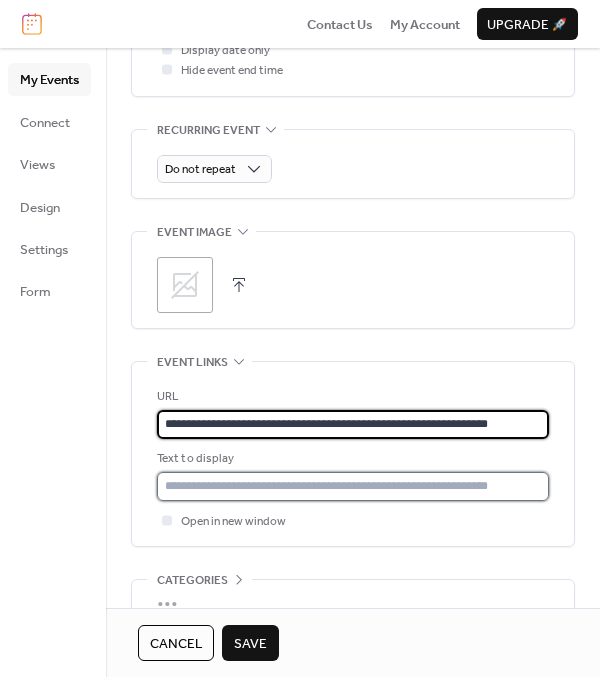 click at bounding box center (353, 486) 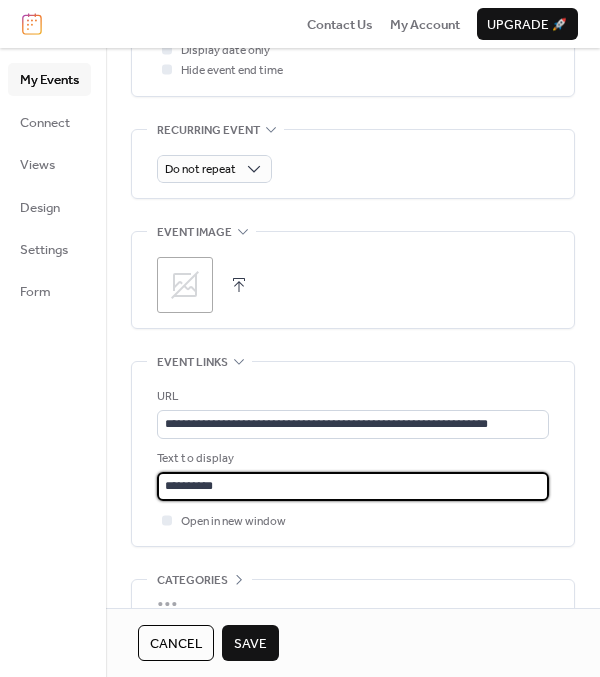 type on "**********" 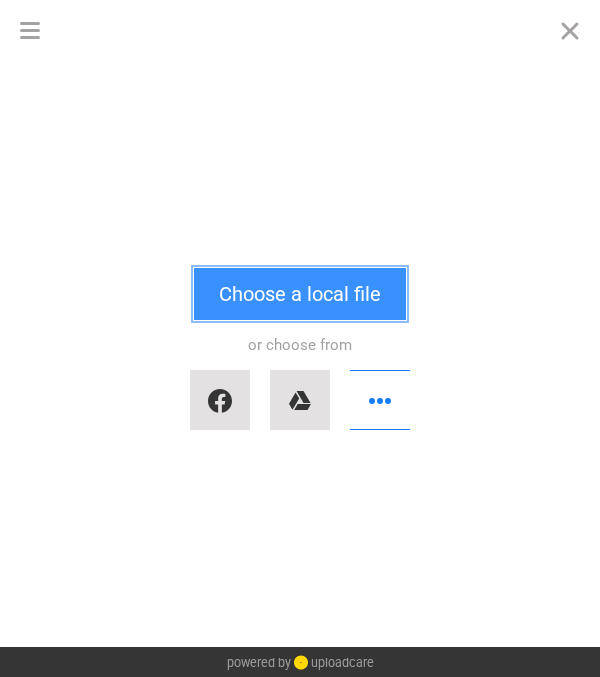 click on "Choose a local file" at bounding box center [300, 294] 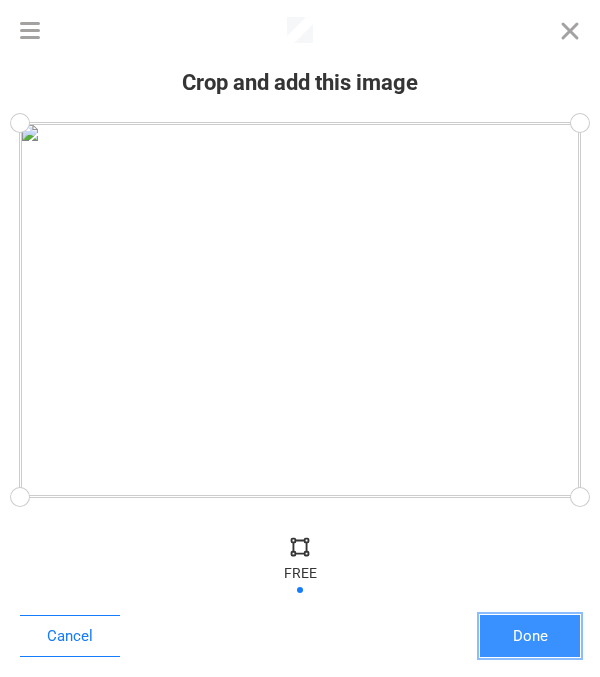 click on "Done" at bounding box center [530, 636] 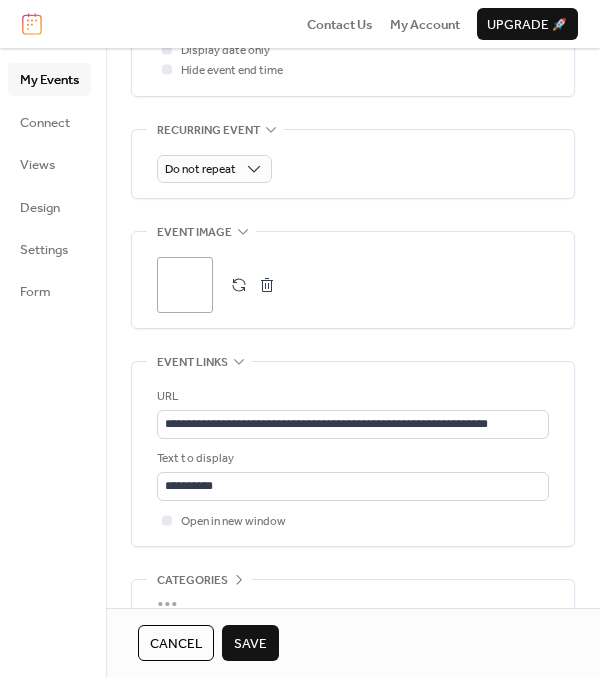 scroll, scrollTop: 986, scrollLeft: 0, axis: vertical 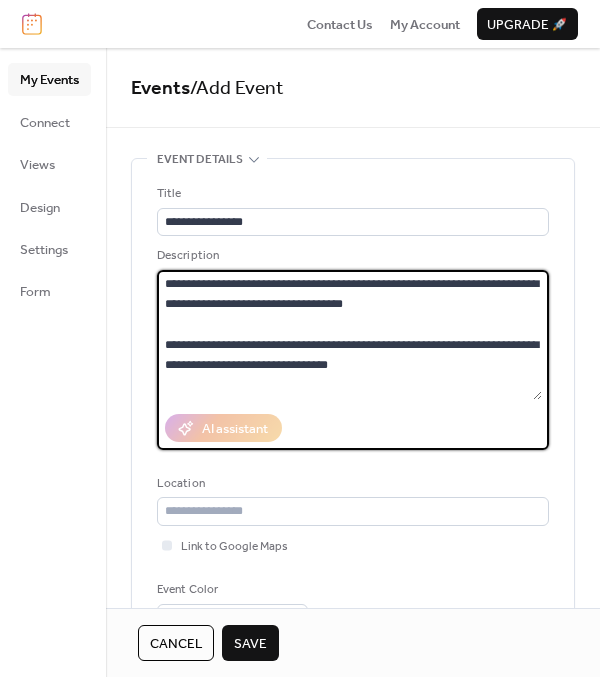click on "**********" at bounding box center [349, 335] 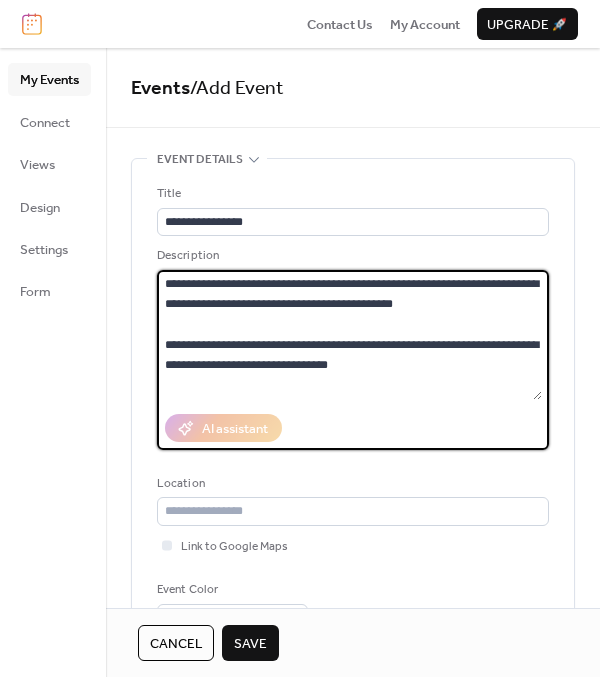 click on "**********" at bounding box center [349, 335] 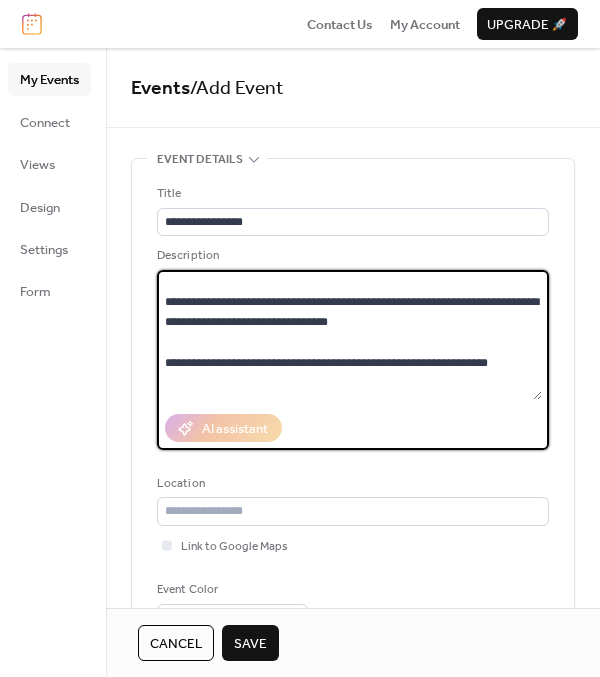 scroll, scrollTop: 61, scrollLeft: 0, axis: vertical 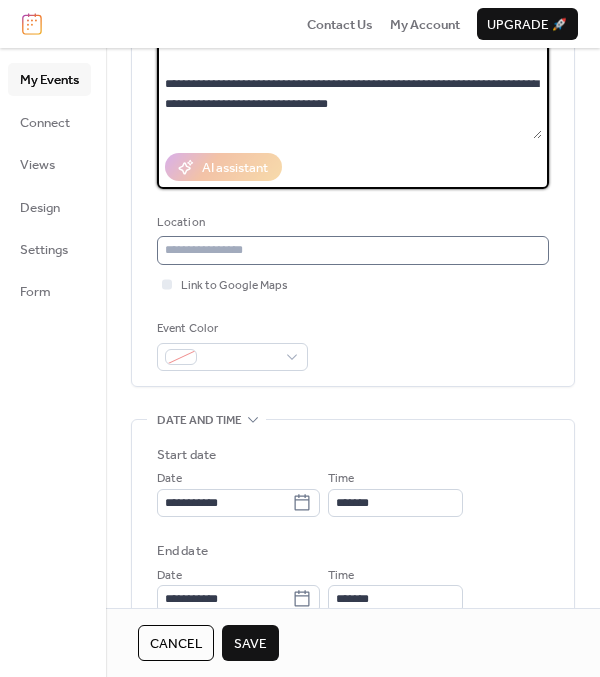 type on "**********" 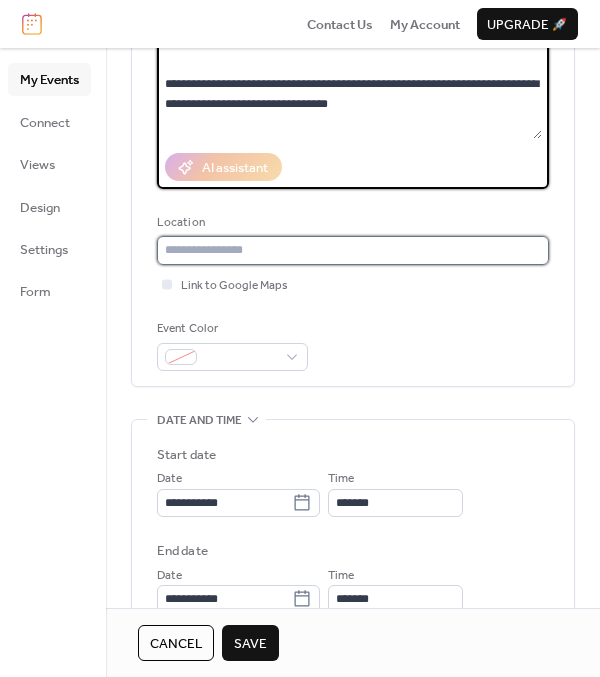 click at bounding box center (353, 250) 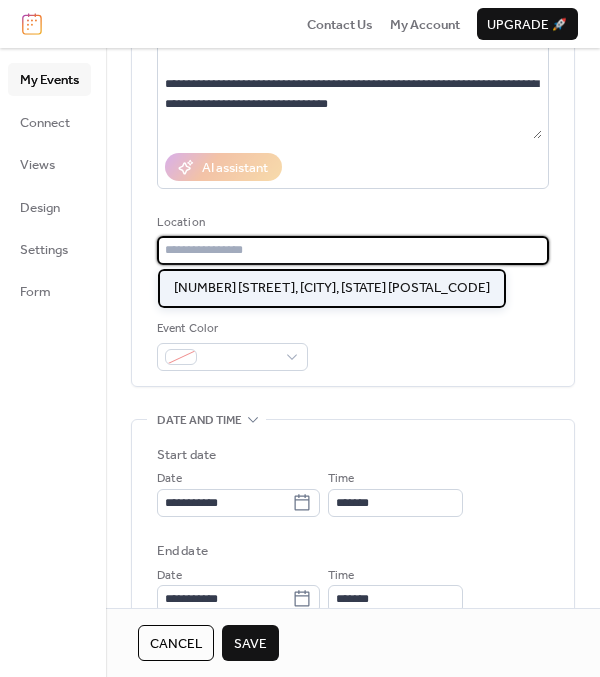 click on "[NUMBER] [STREET], [CITY], [STATE] [POSTAL_CODE]" at bounding box center [332, 288] 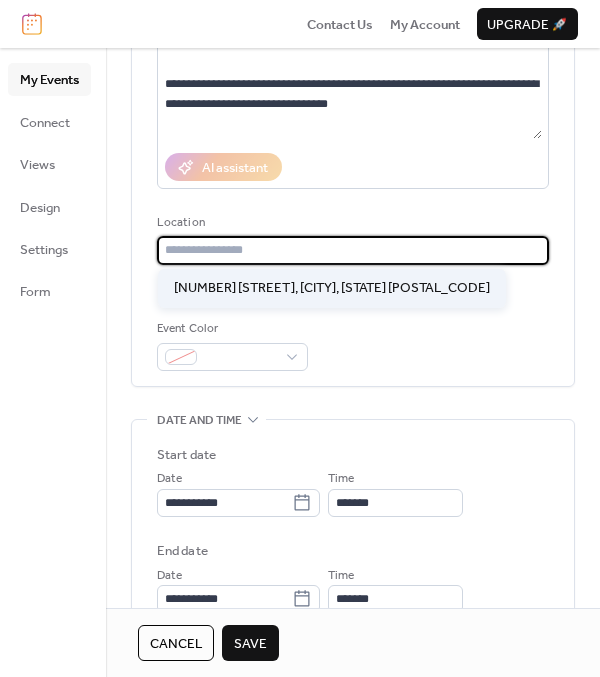 type on "**********" 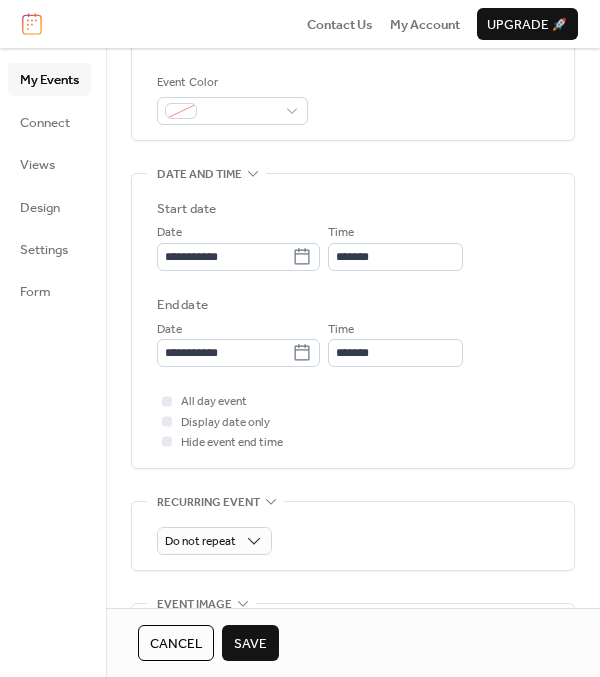 scroll, scrollTop: 529, scrollLeft: 0, axis: vertical 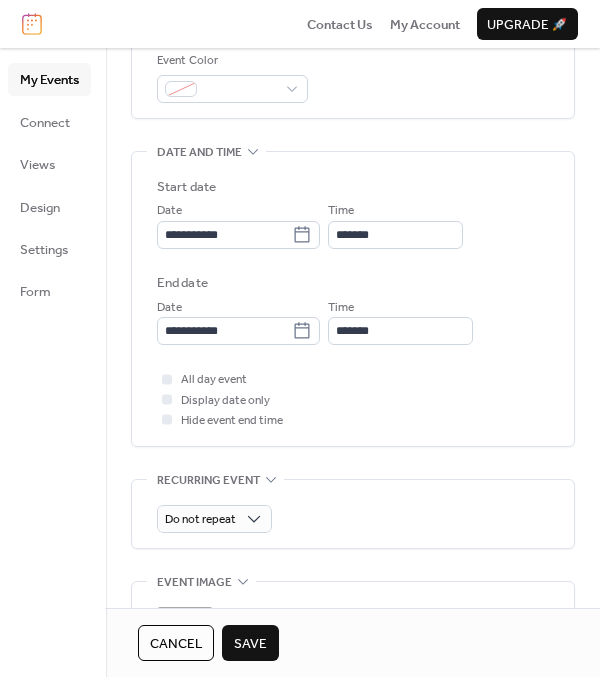click on "Save" at bounding box center [250, 644] 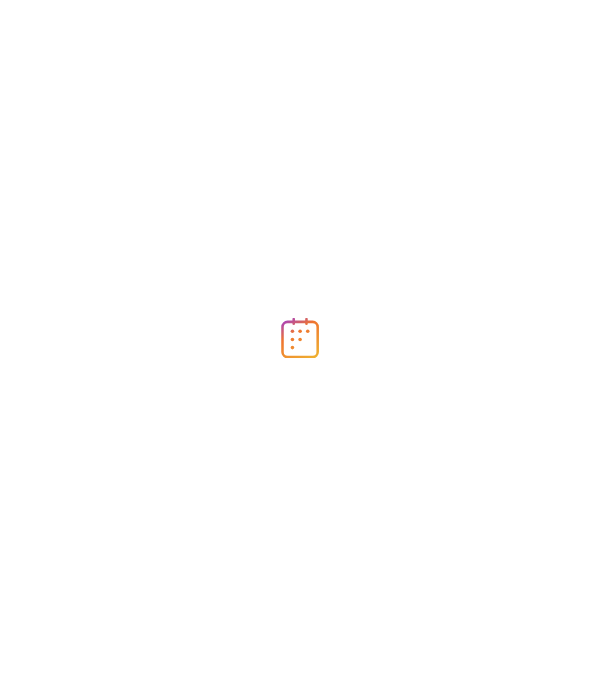 scroll, scrollTop: 0, scrollLeft: 0, axis: both 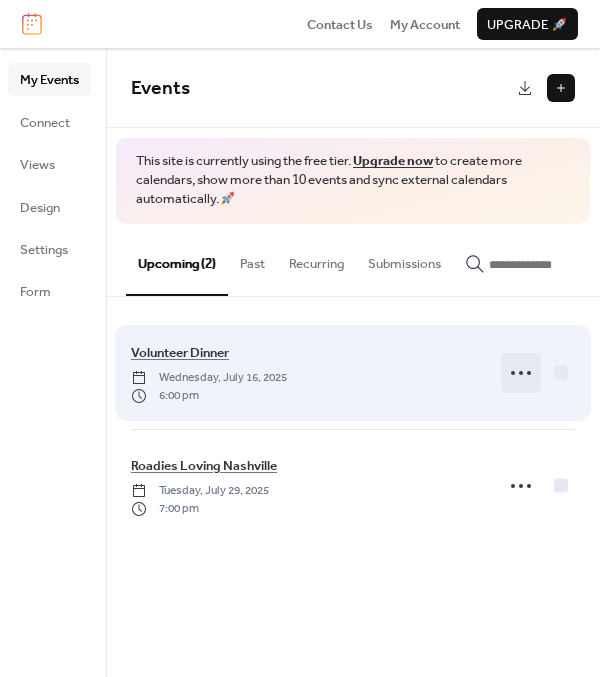 click 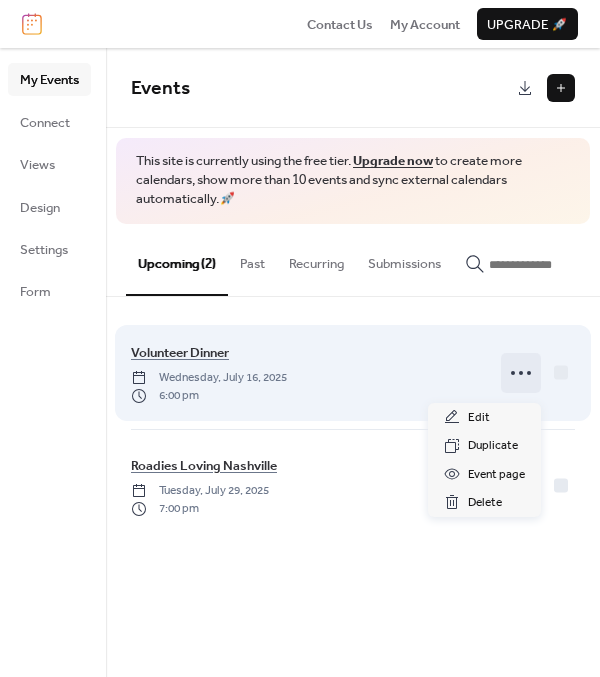 click 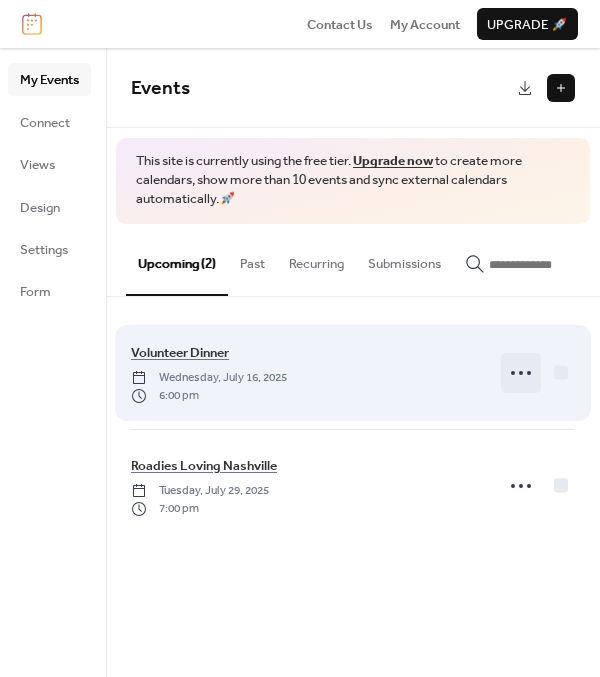 click 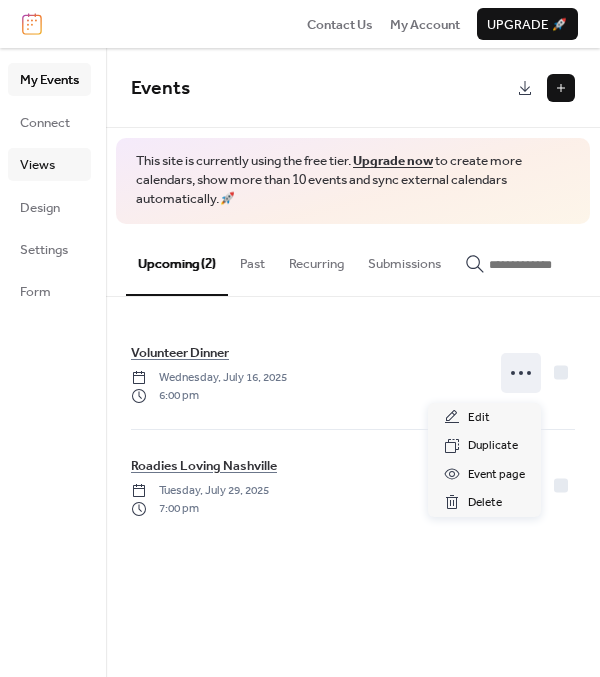 click on "Views" at bounding box center (49, 164) 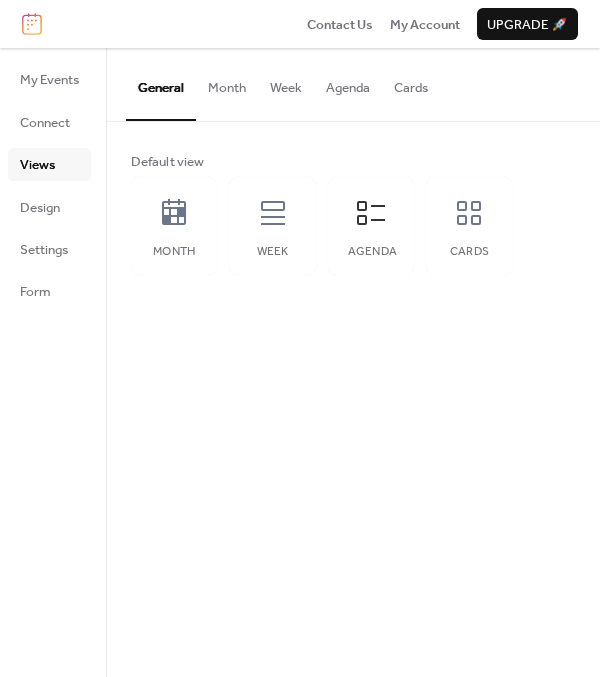 click on "Agenda" at bounding box center (348, 83) 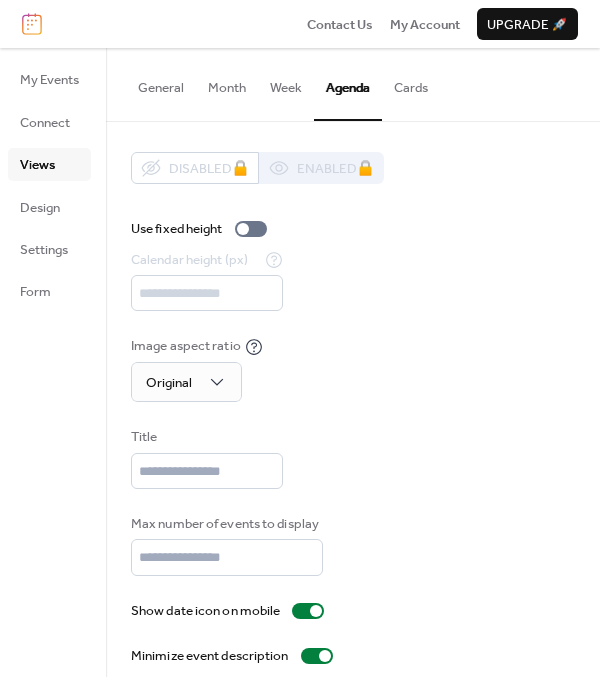 scroll, scrollTop: 19, scrollLeft: 0, axis: vertical 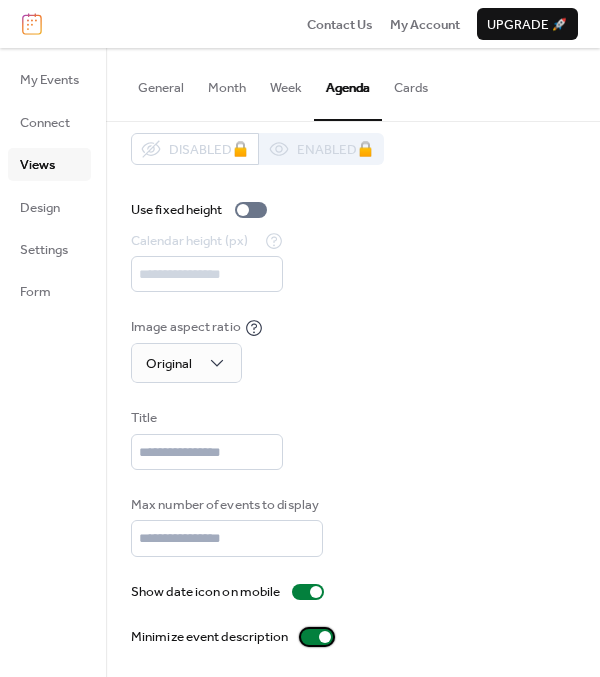 click at bounding box center [325, 637] 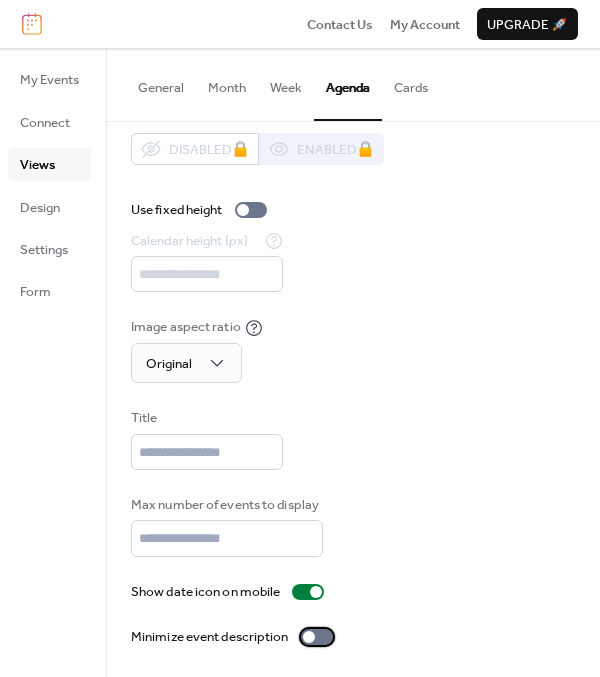 click at bounding box center [317, 637] 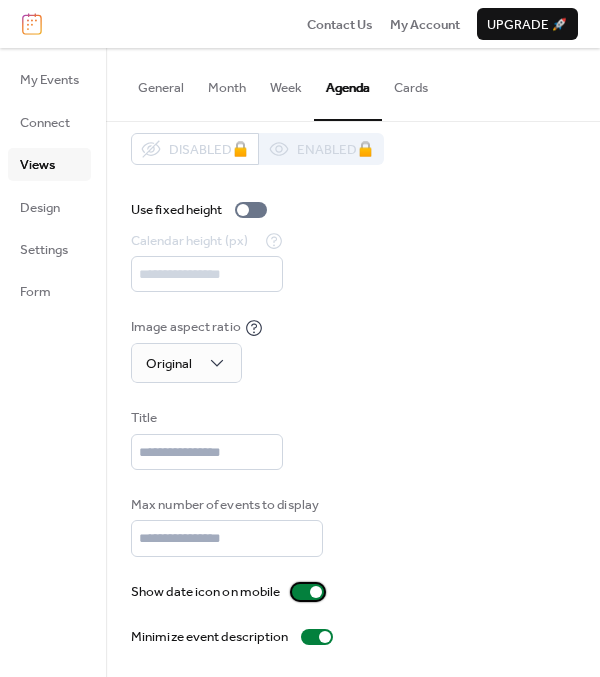 click at bounding box center [316, 592] 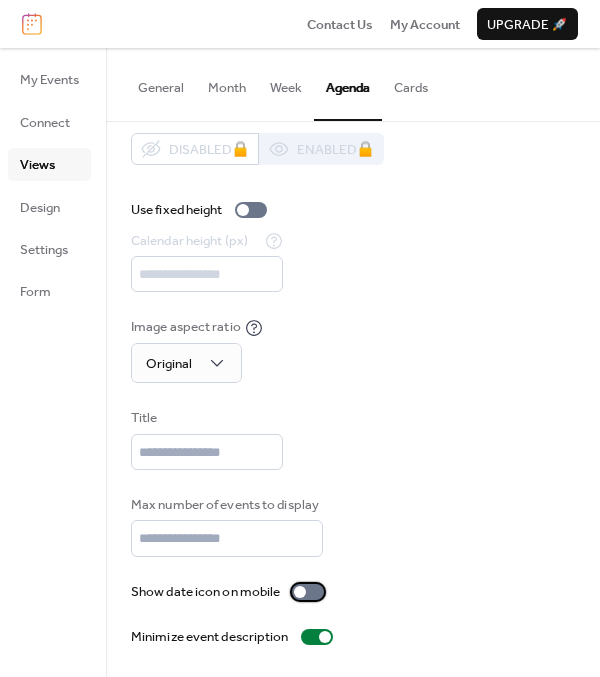 click at bounding box center [308, 592] 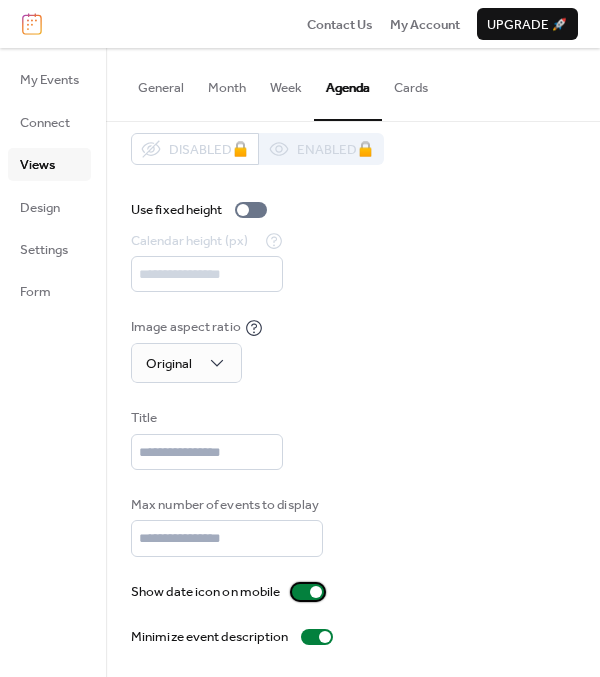 scroll, scrollTop: 0, scrollLeft: 0, axis: both 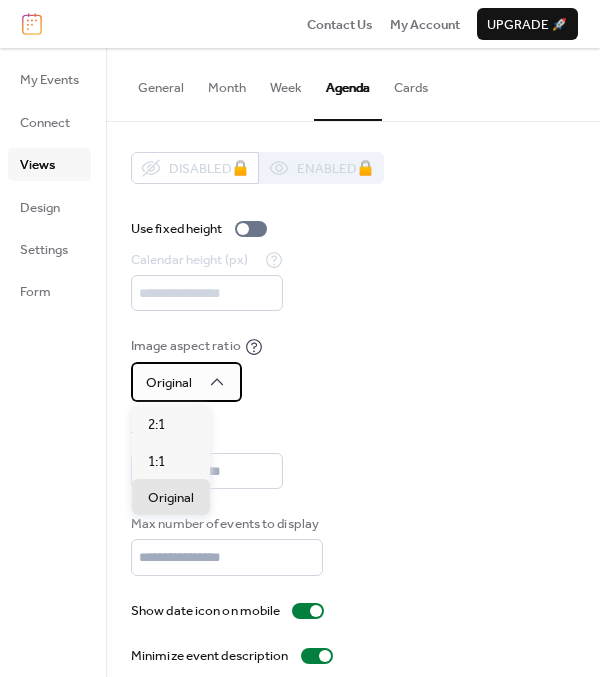 click on "Original" at bounding box center [186, 382] 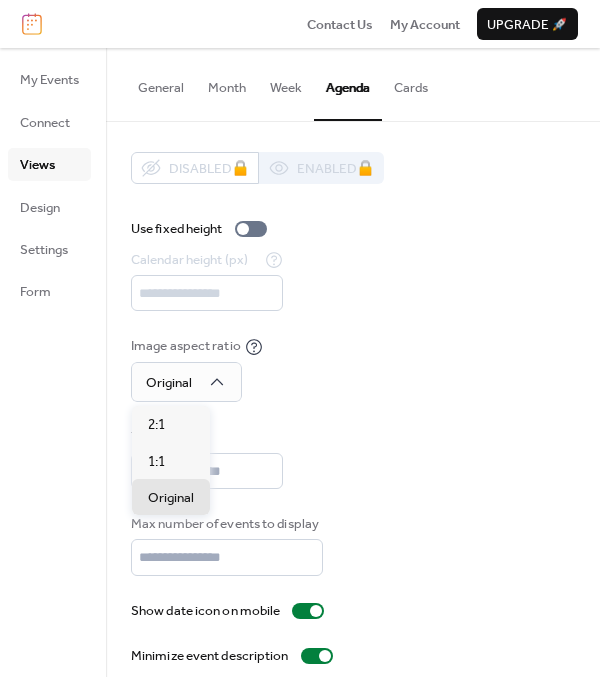 click on "Image aspect ratio Original" at bounding box center (353, 369) 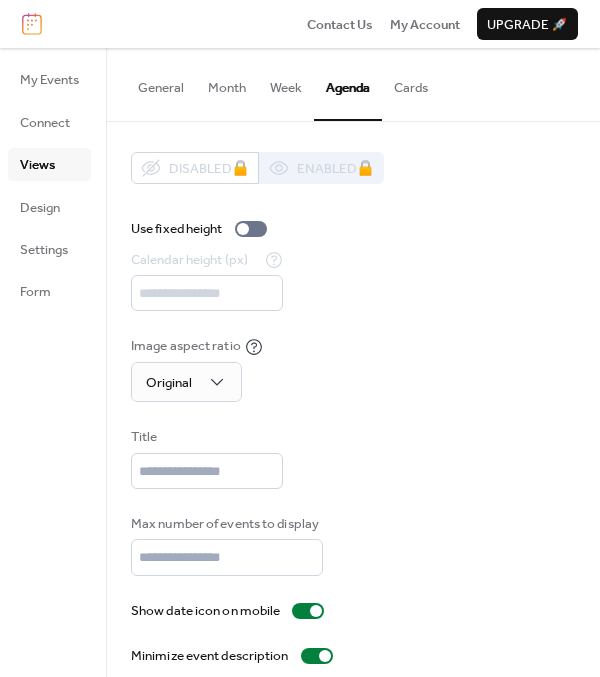 click on "Week" at bounding box center [286, 83] 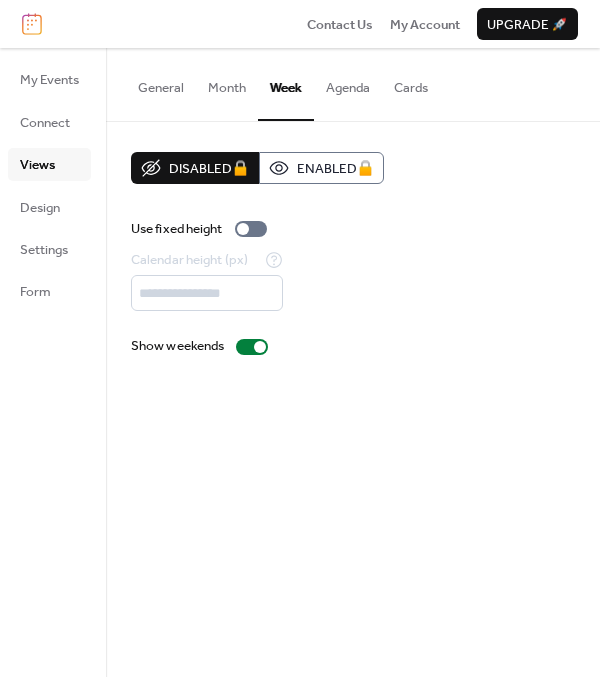 click on "Agenda" at bounding box center (348, 83) 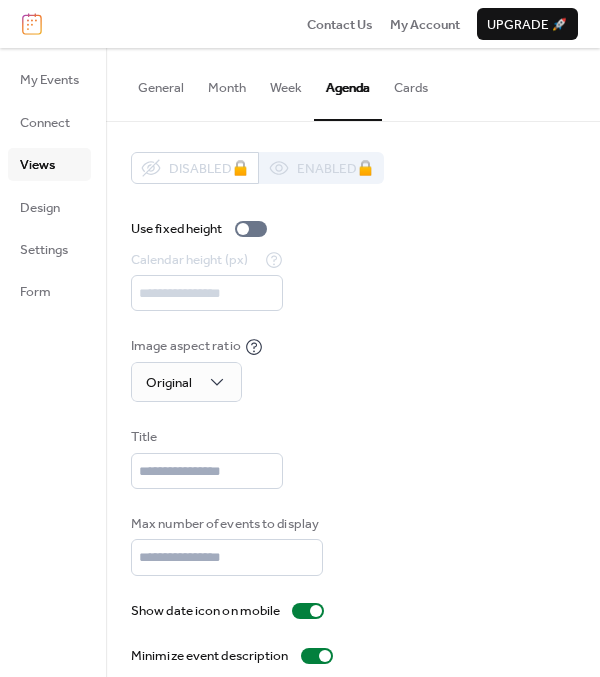 click on "General" at bounding box center (161, 83) 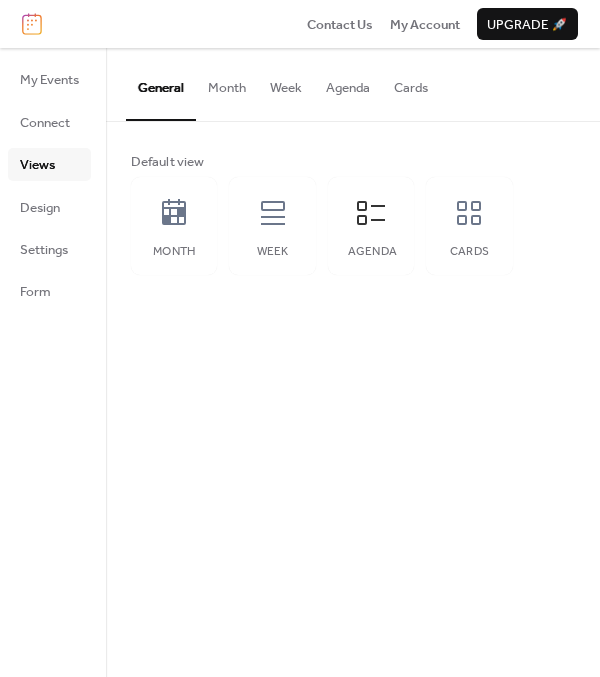 click on "Agenda" at bounding box center [348, 83] 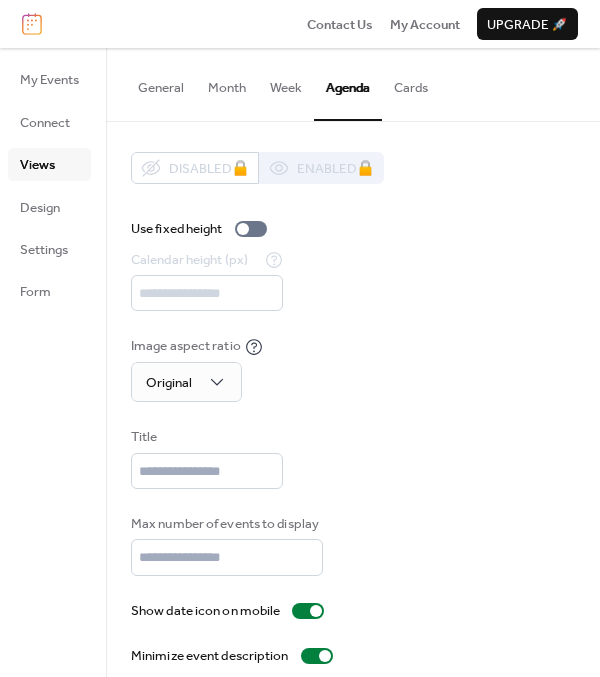 click on "Week" at bounding box center [286, 83] 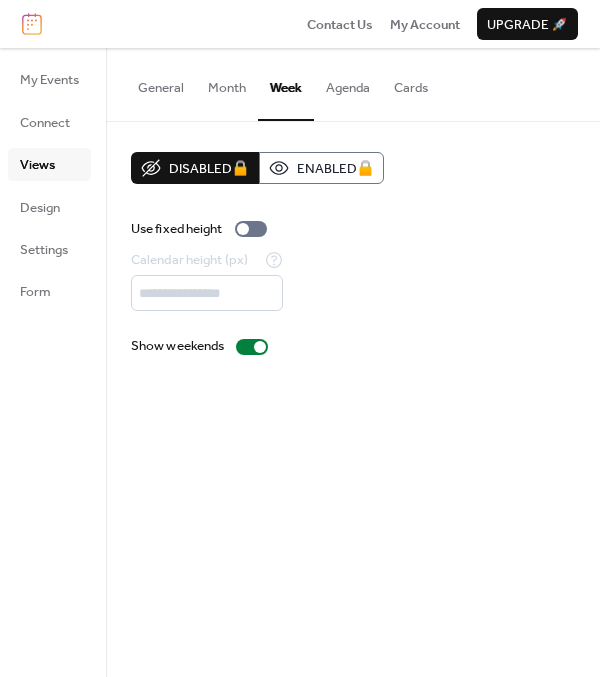 click on "Agenda" at bounding box center (348, 83) 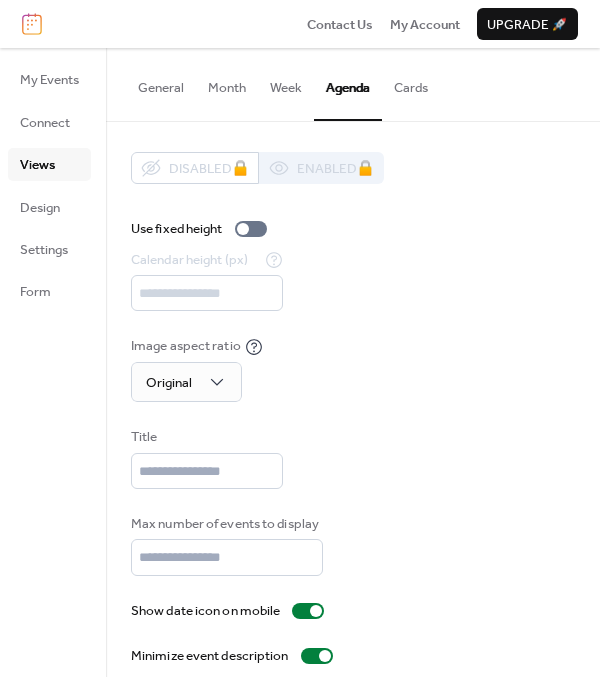 click on "General" at bounding box center (161, 83) 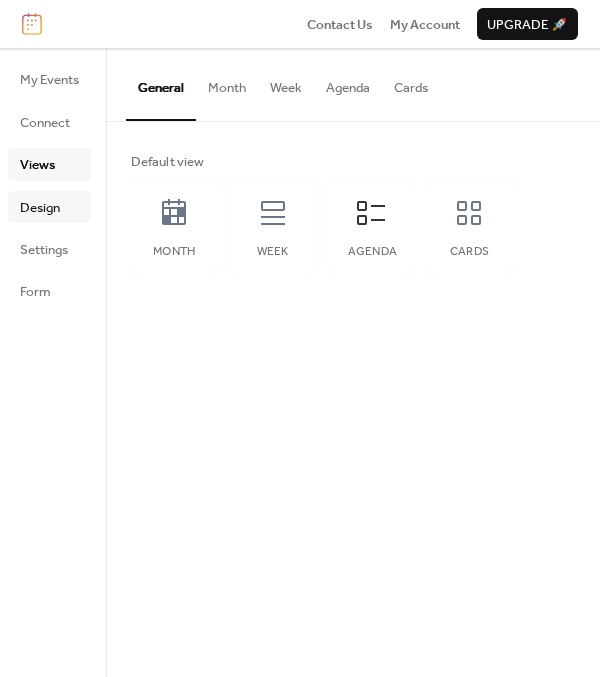 click on "Design" at bounding box center (40, 208) 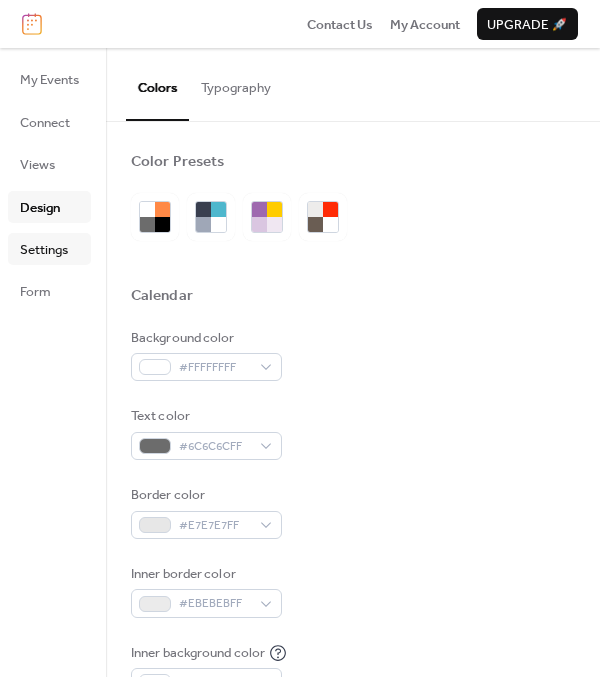 click on "Settings" at bounding box center [49, 249] 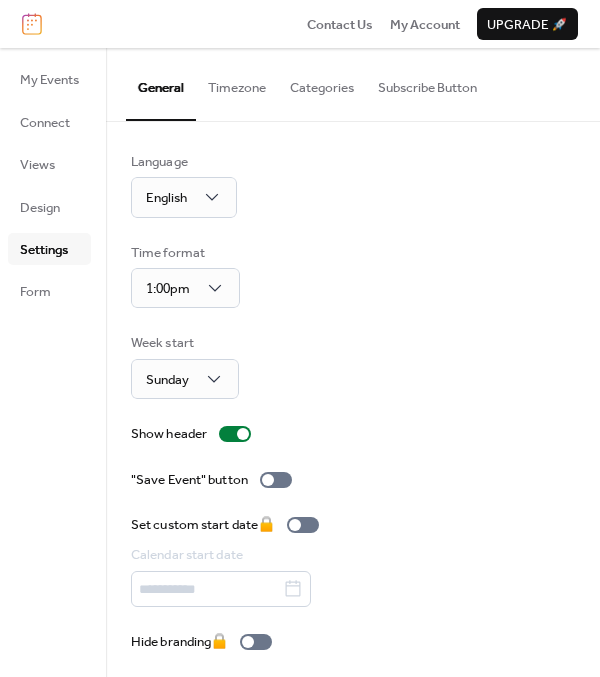scroll, scrollTop: 5, scrollLeft: 0, axis: vertical 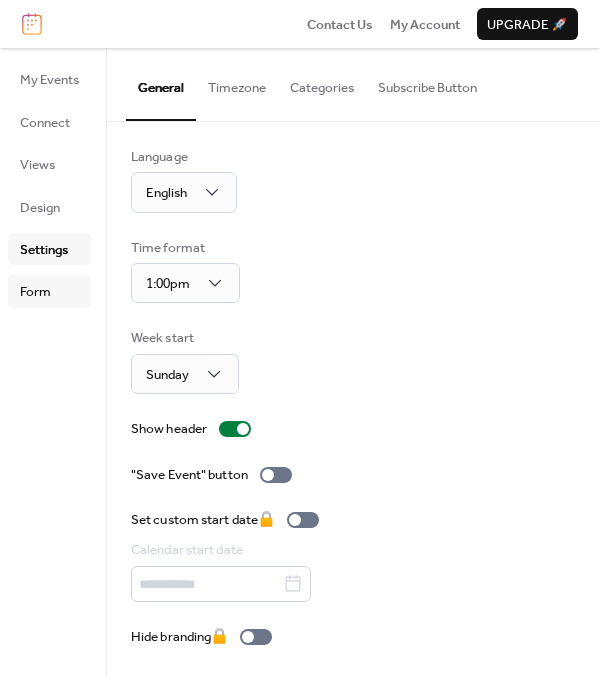 click on "Form" at bounding box center [35, 292] 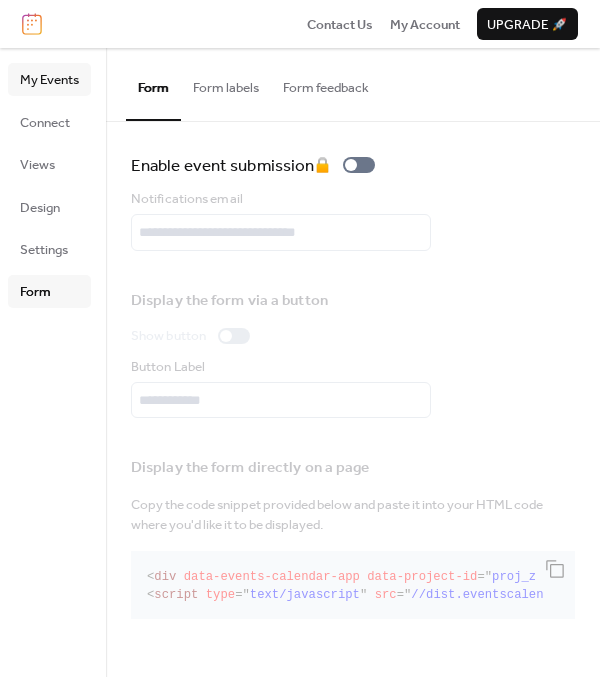 click on "My Events" at bounding box center [49, 80] 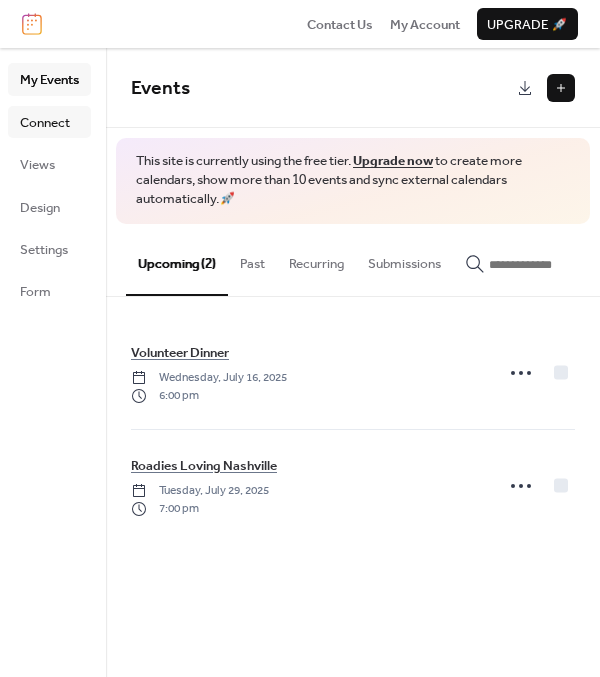 click on "Connect" at bounding box center [45, 123] 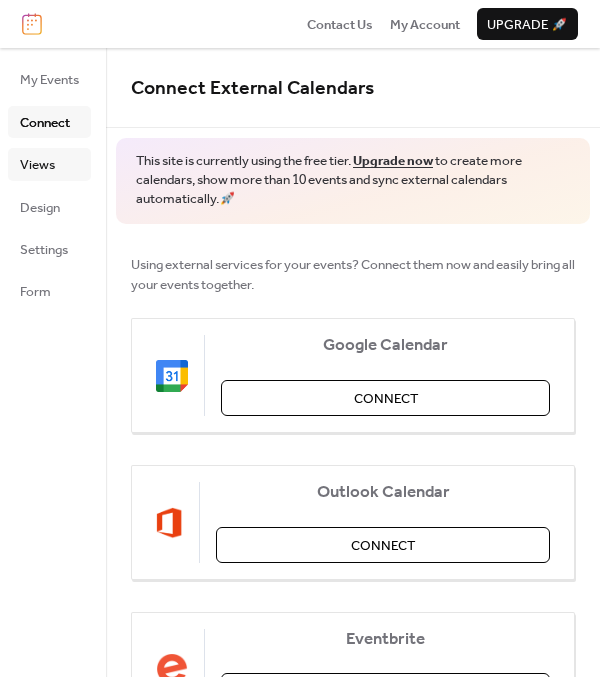 click on "Views" at bounding box center [49, 164] 